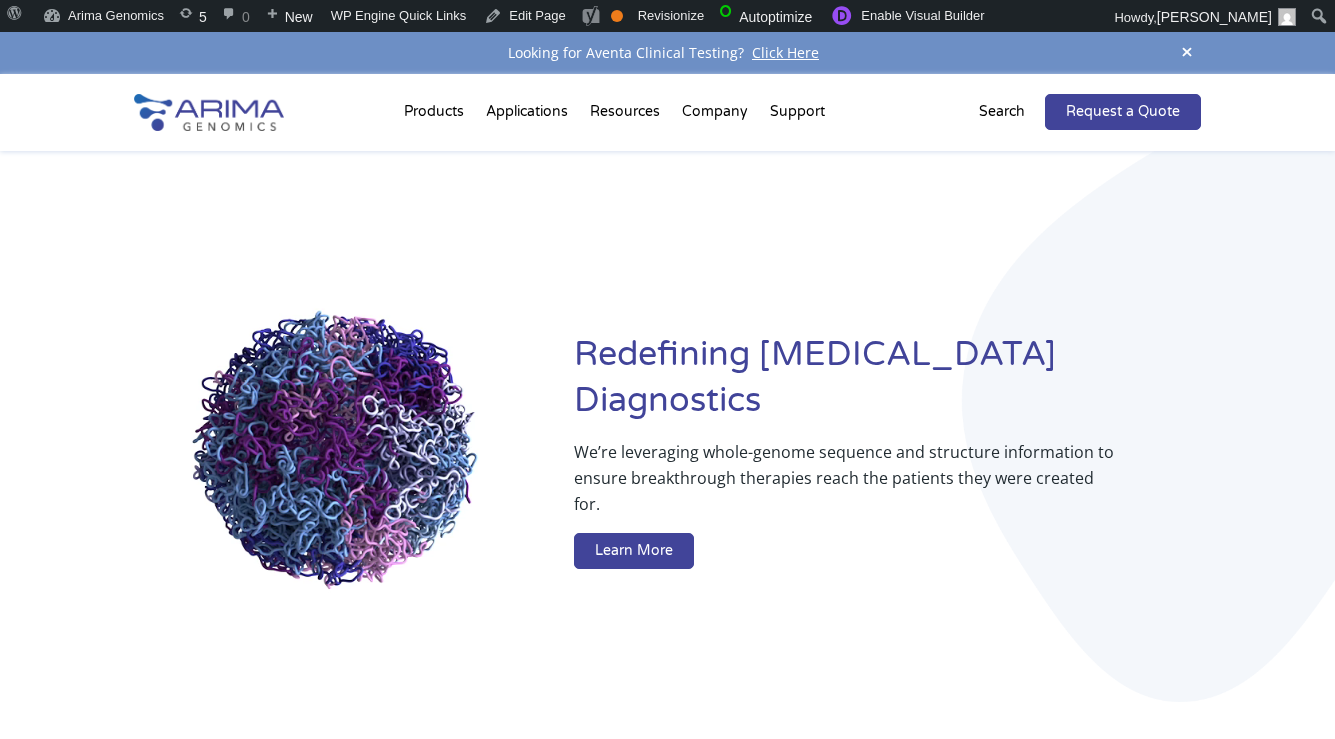 scroll, scrollTop: 0, scrollLeft: 0, axis: both 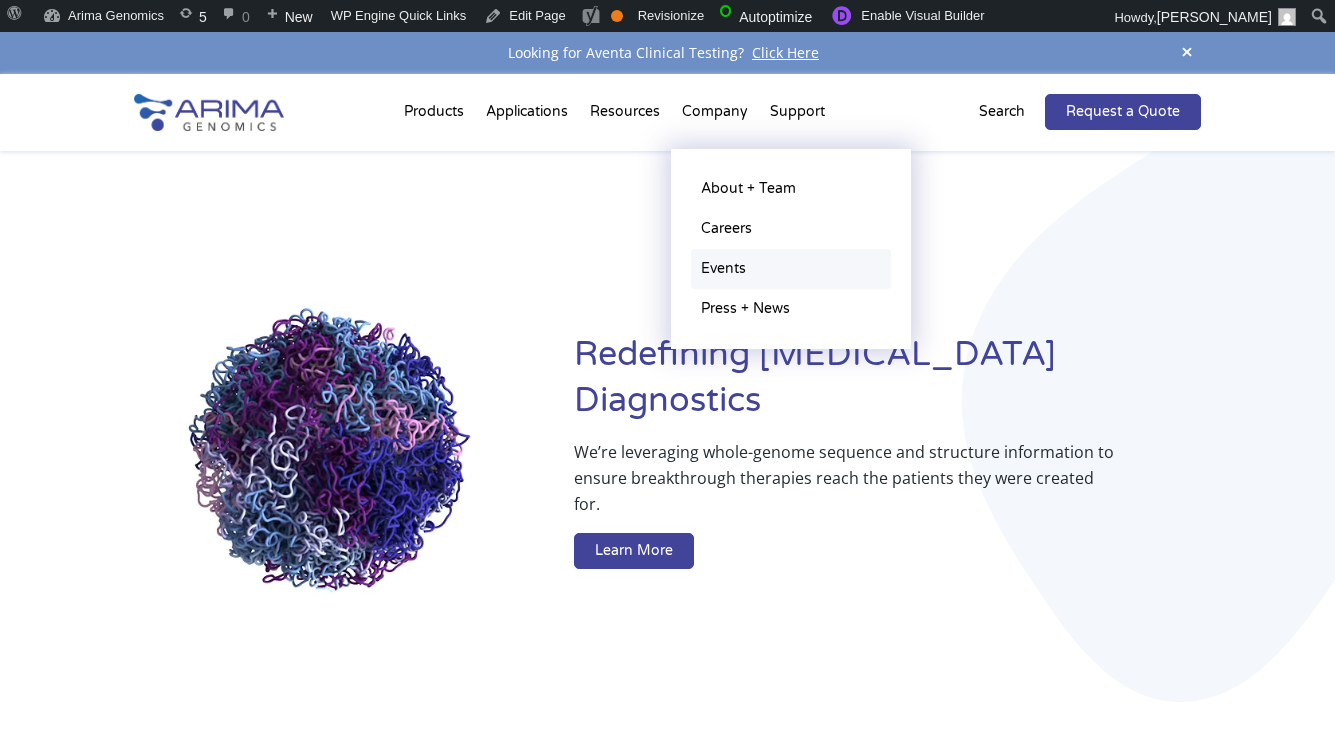 click on "Events" at bounding box center [791, 269] 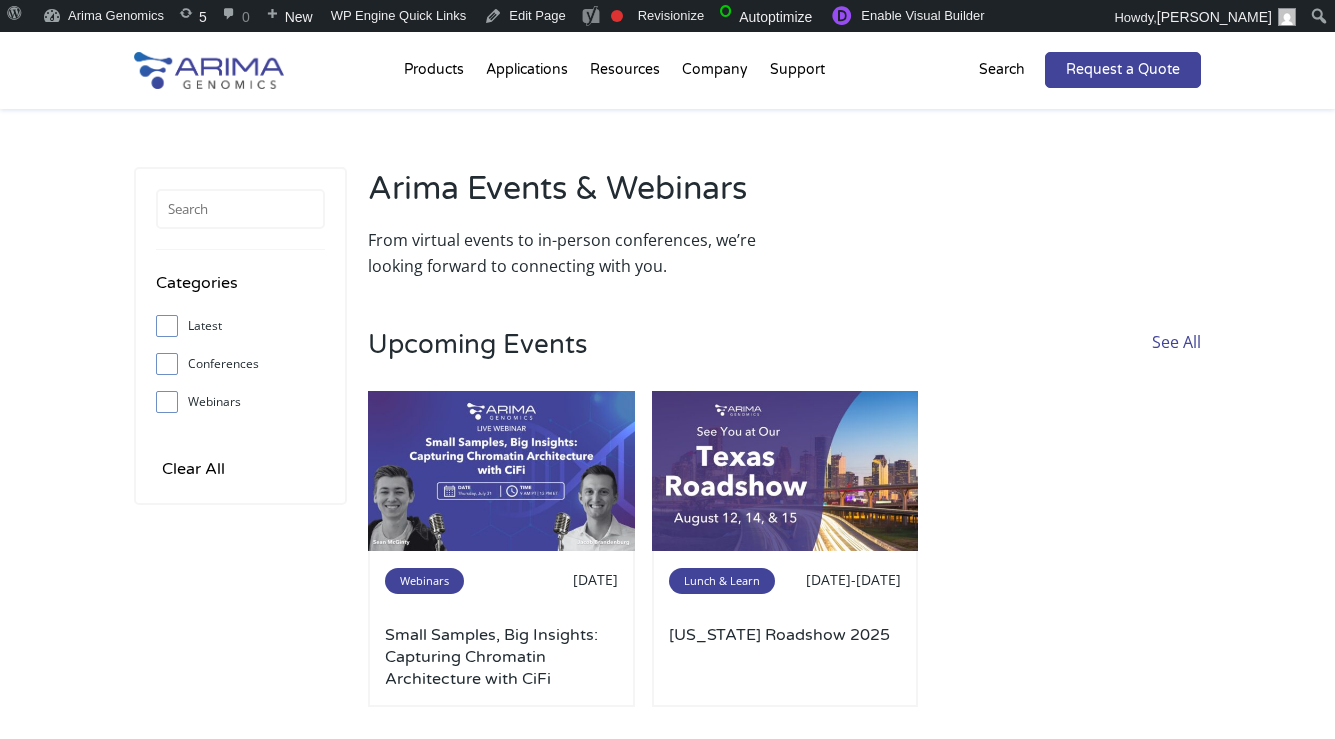 scroll, scrollTop: 0, scrollLeft: 0, axis: both 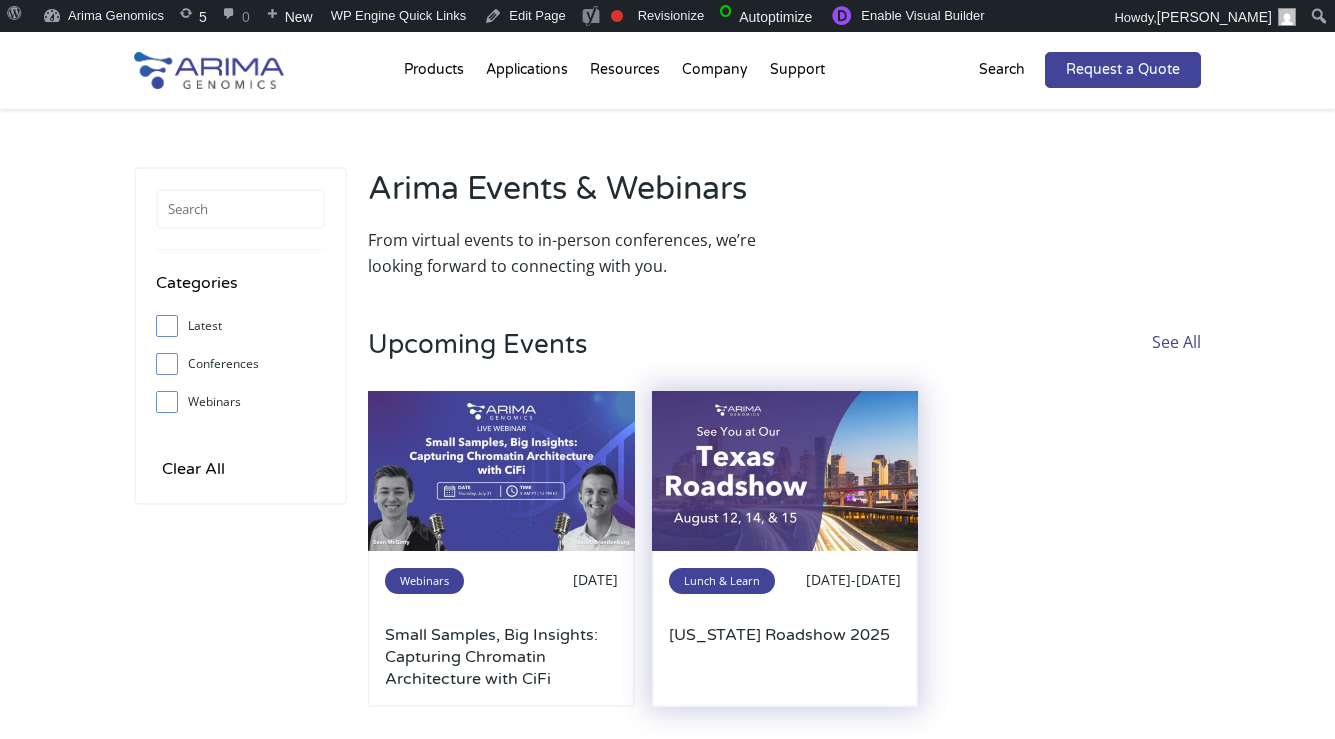 click on "Lunch & Learn   Aug 12-15, 2025   Texas Roadshow 2025" at bounding box center (785, 629) 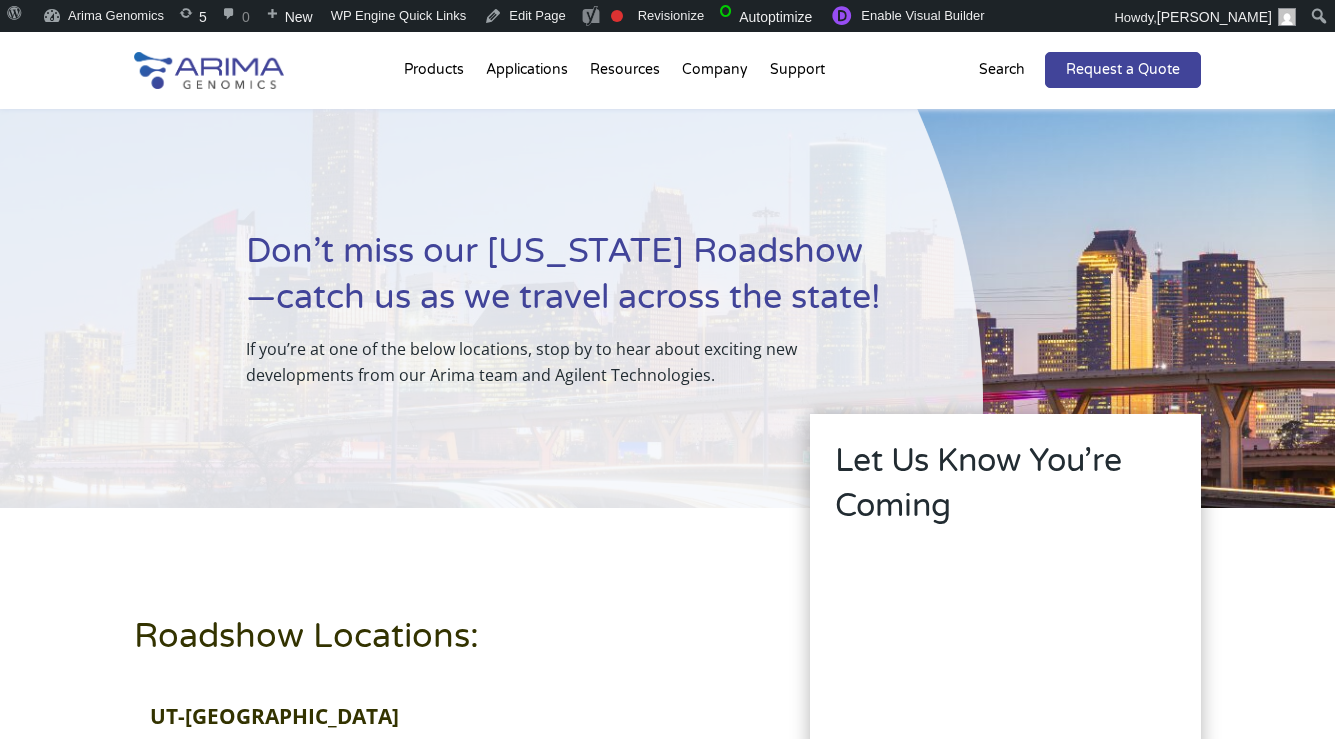 scroll, scrollTop: 0, scrollLeft: 0, axis: both 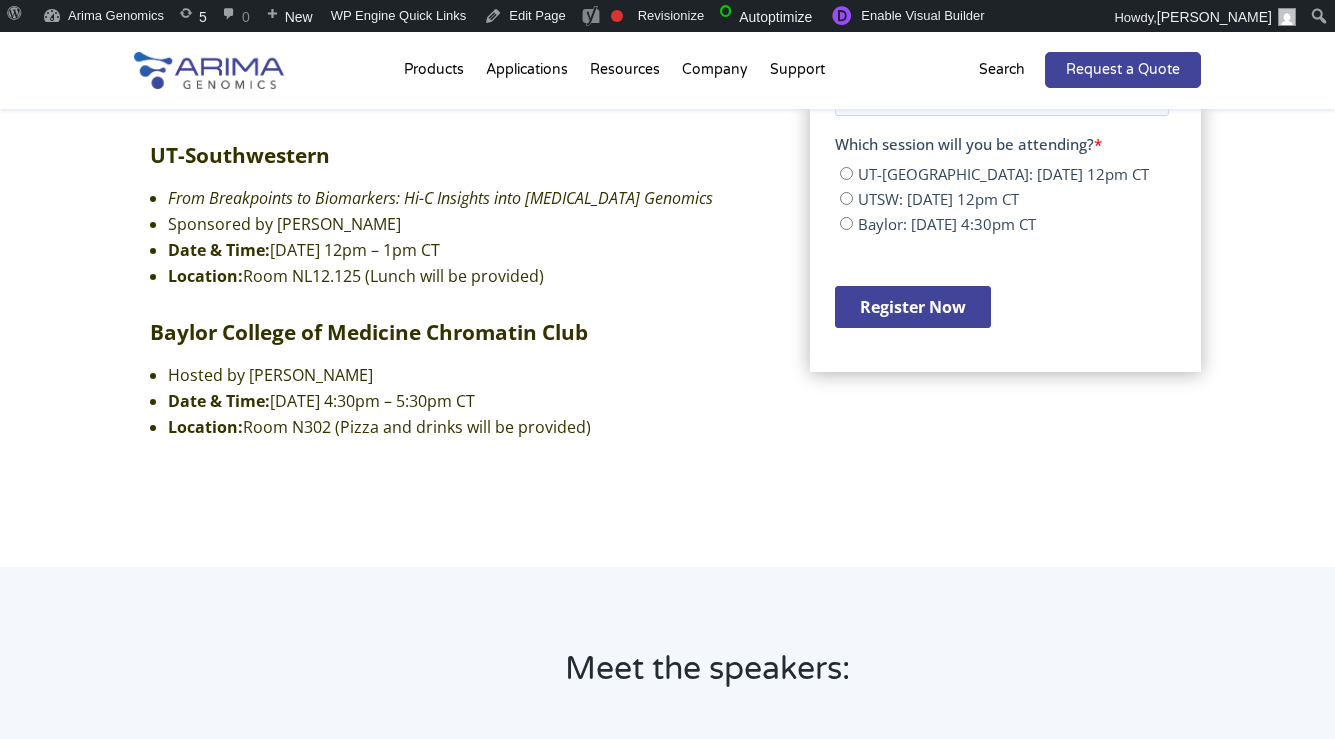 click on "Location:" at bounding box center (205, 427) 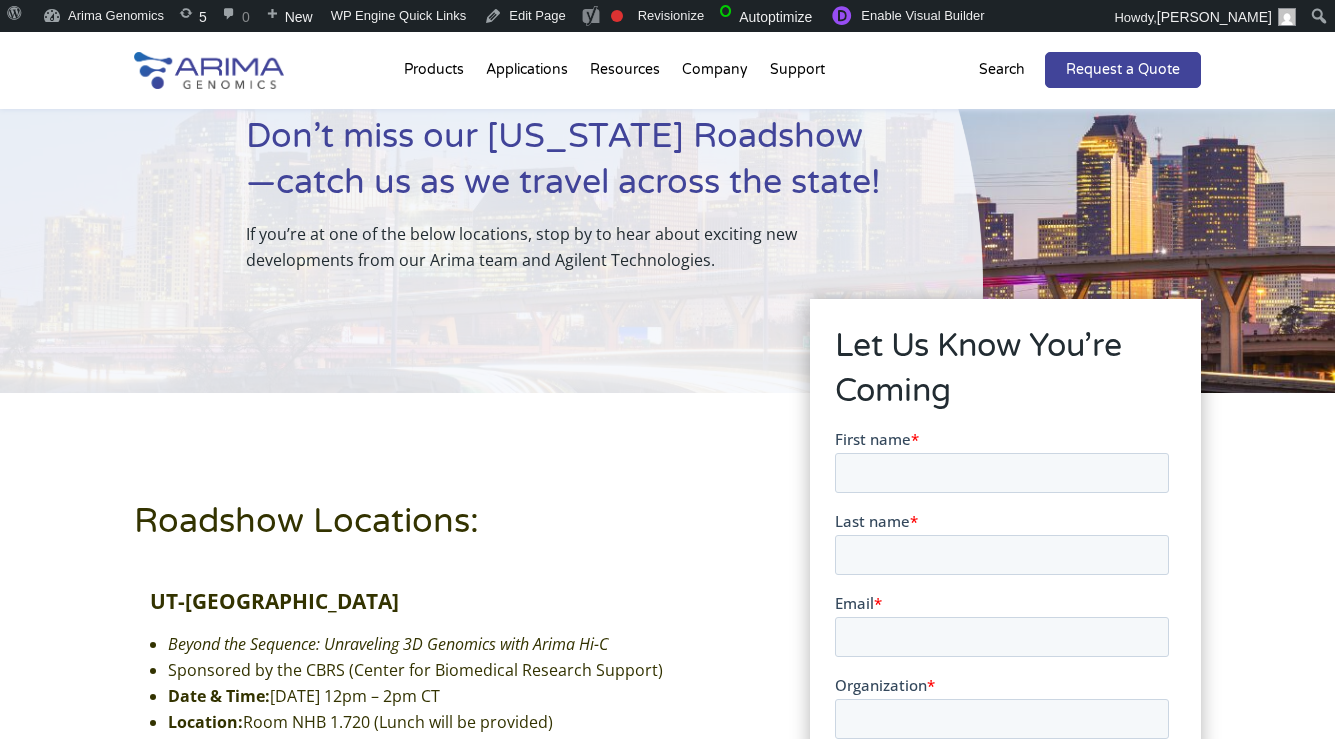 scroll, scrollTop: 114, scrollLeft: 0, axis: vertical 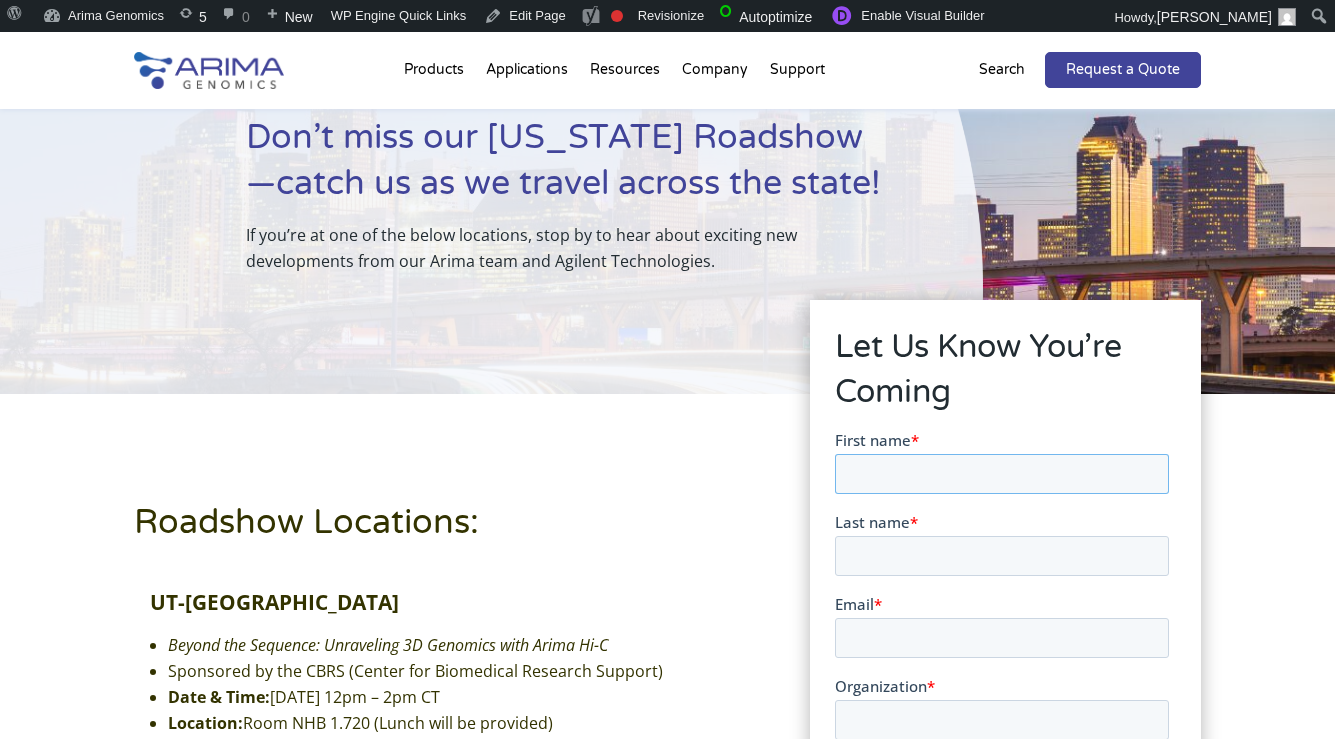 click on "First name *" at bounding box center [1001, 474] 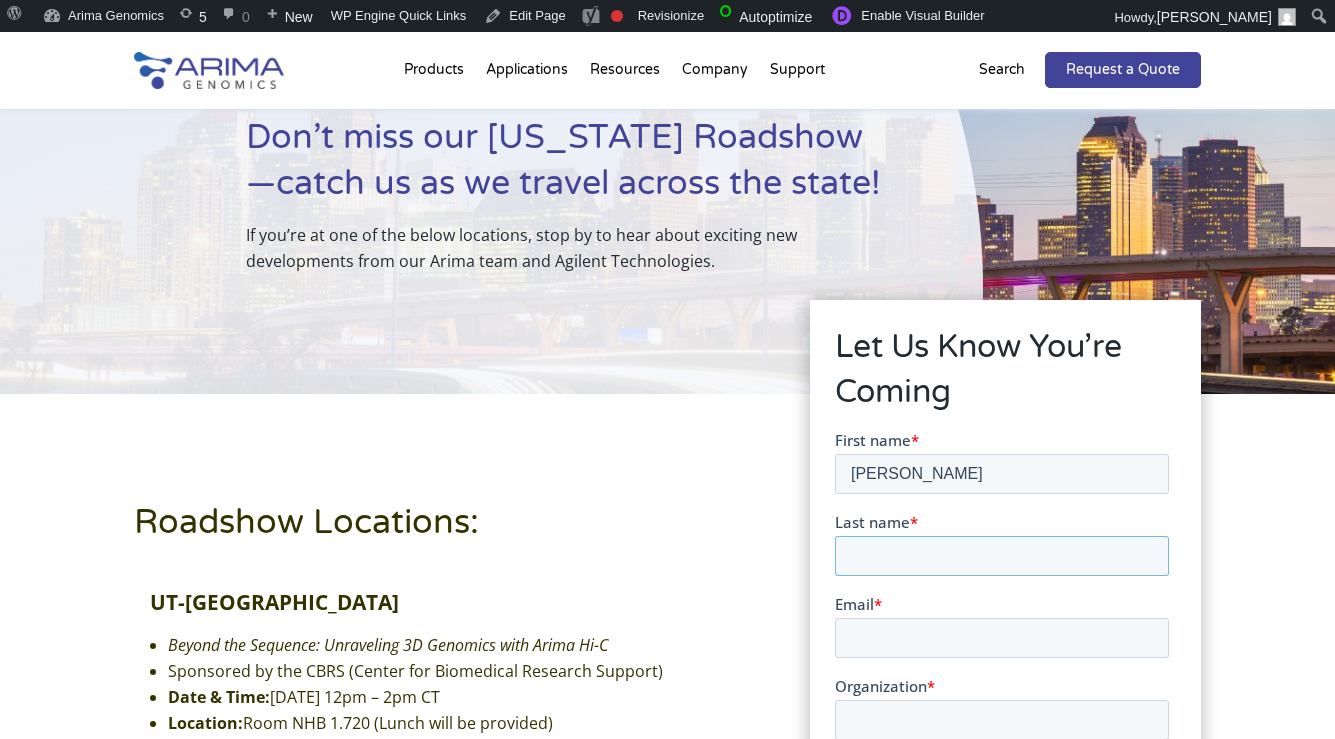 type on "becker" 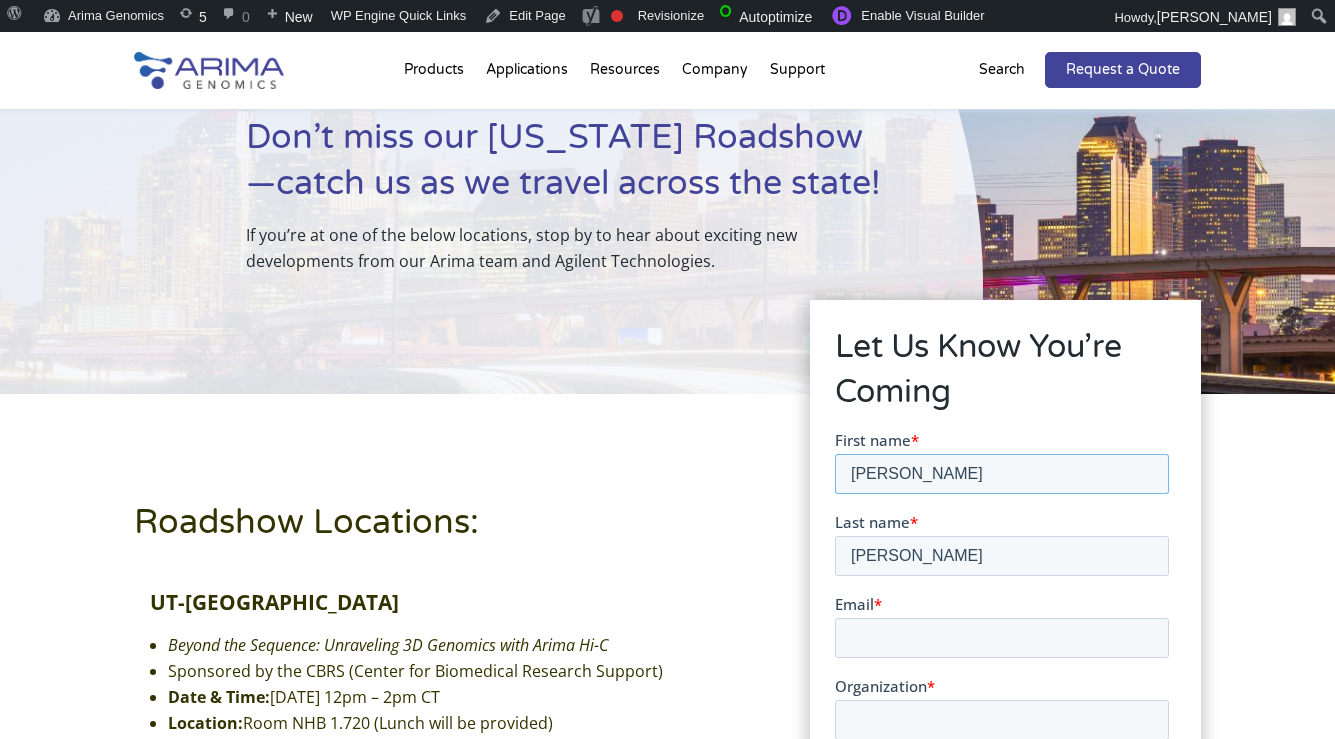 scroll, scrollTop: 190, scrollLeft: 0, axis: vertical 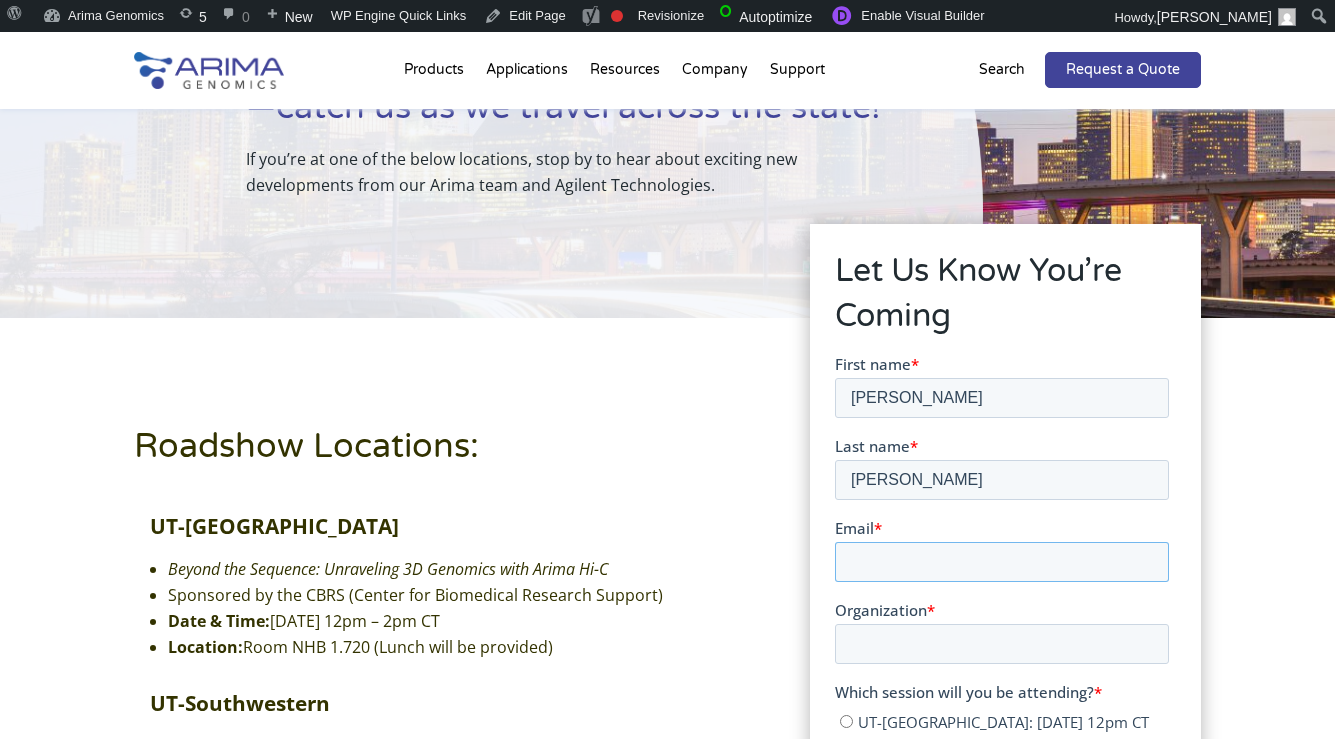 click on "Email *" at bounding box center [1001, 562] 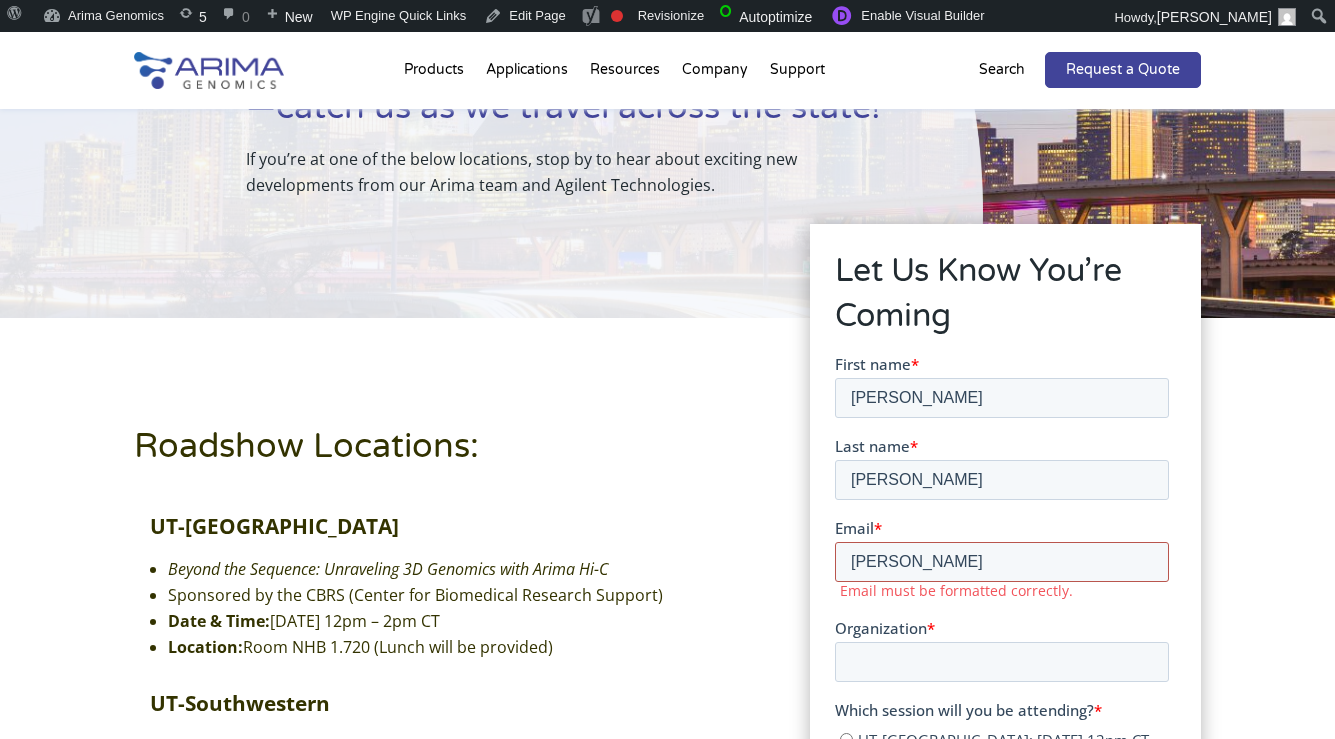 type on "amybecker14@mittymonarch.com" 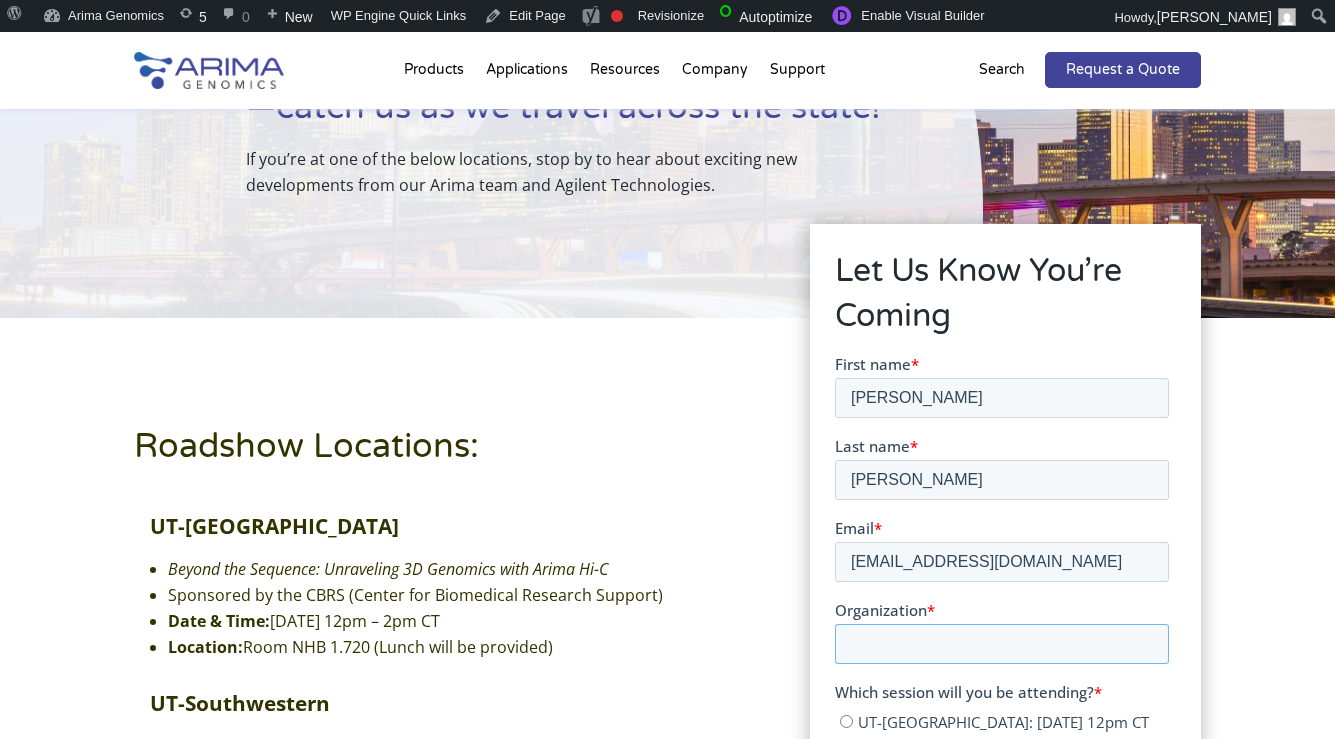 click on "Organization *" at bounding box center (1001, 644) 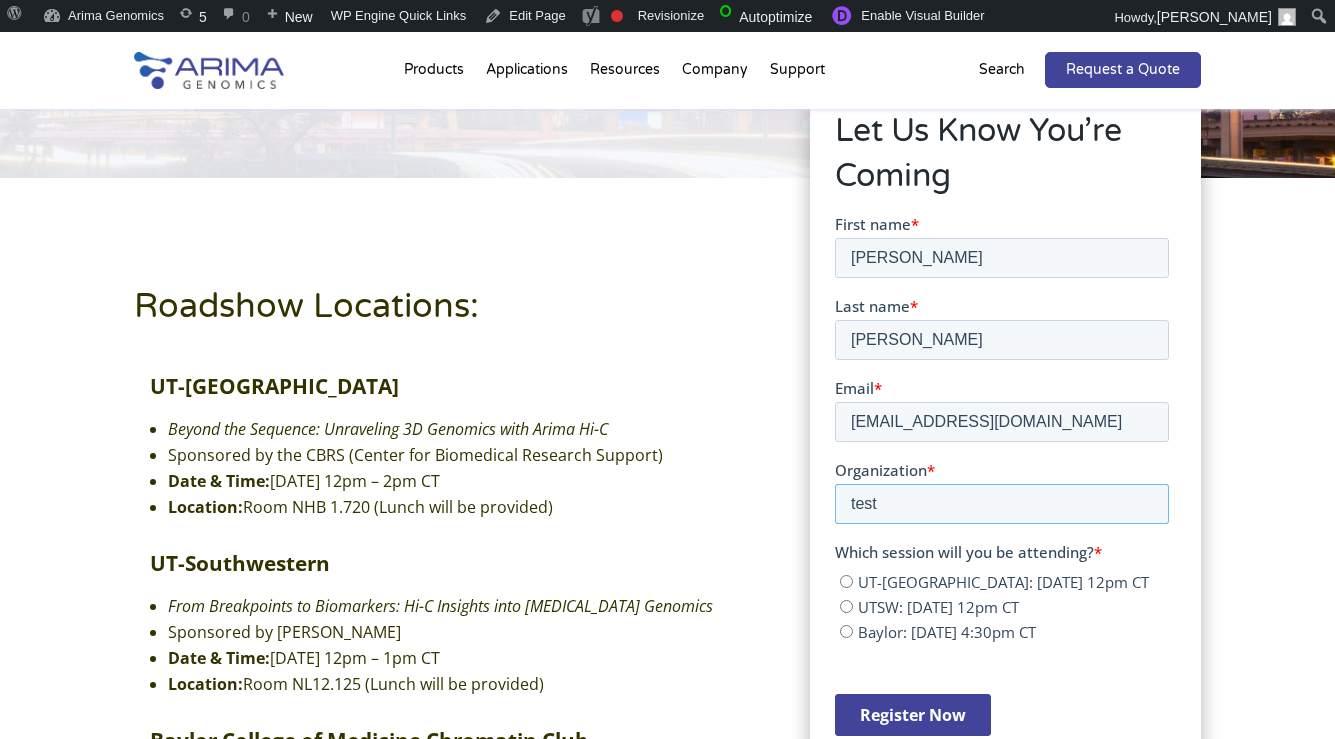 scroll, scrollTop: 508, scrollLeft: 0, axis: vertical 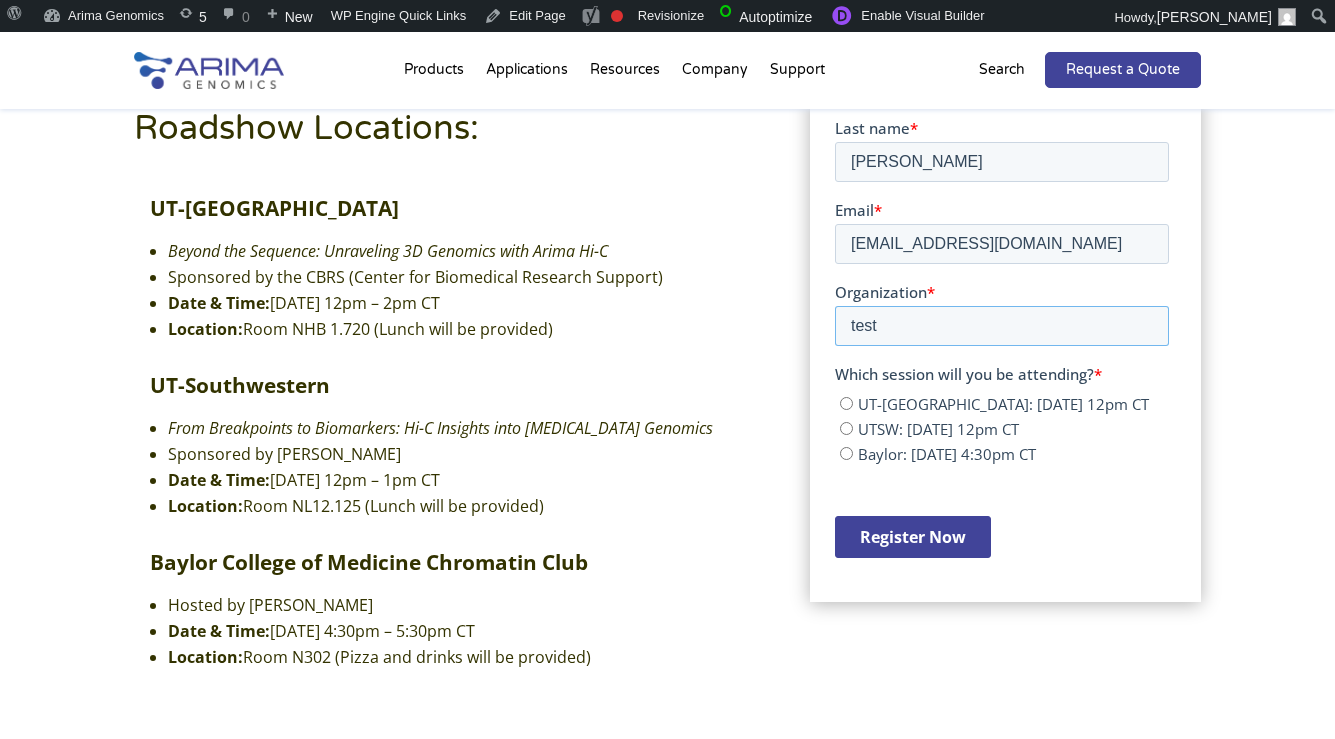 type on "test" 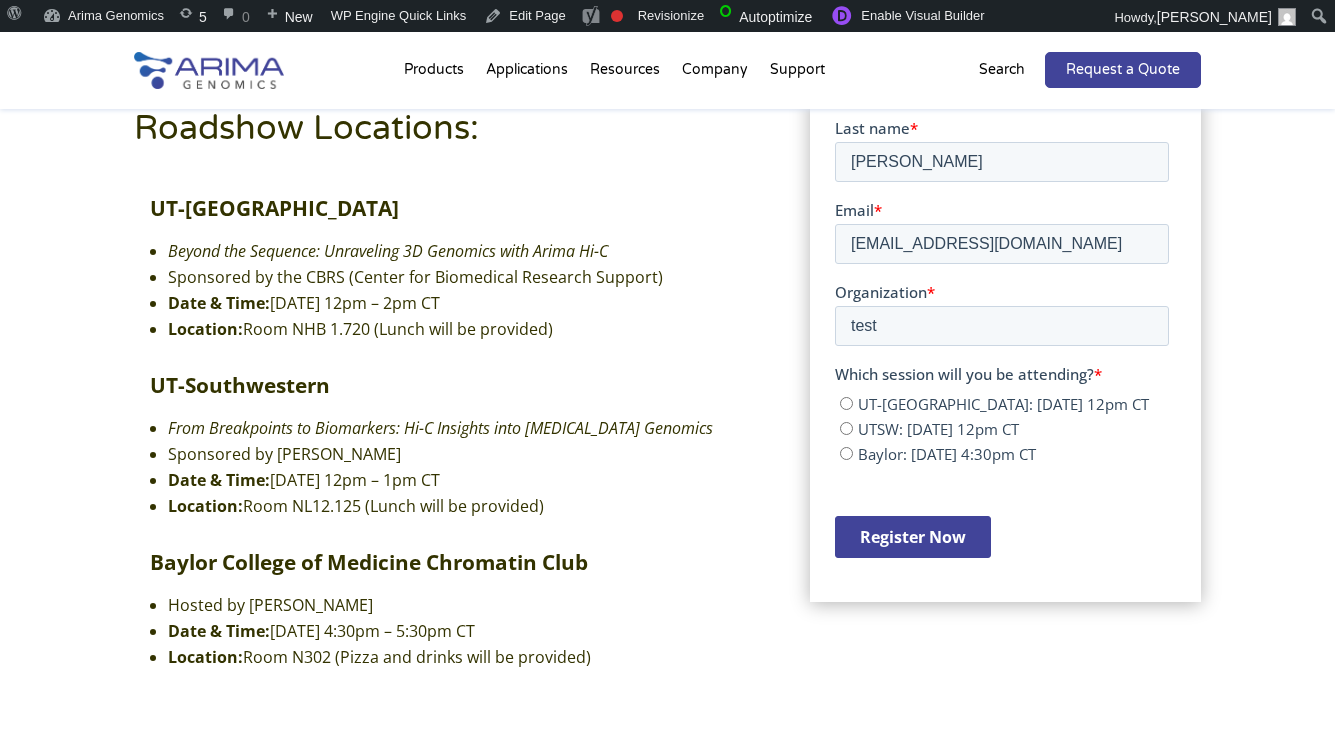click on "UTSW: Thursday, August 14 | 12pm CT" at bounding box center (845, 428) 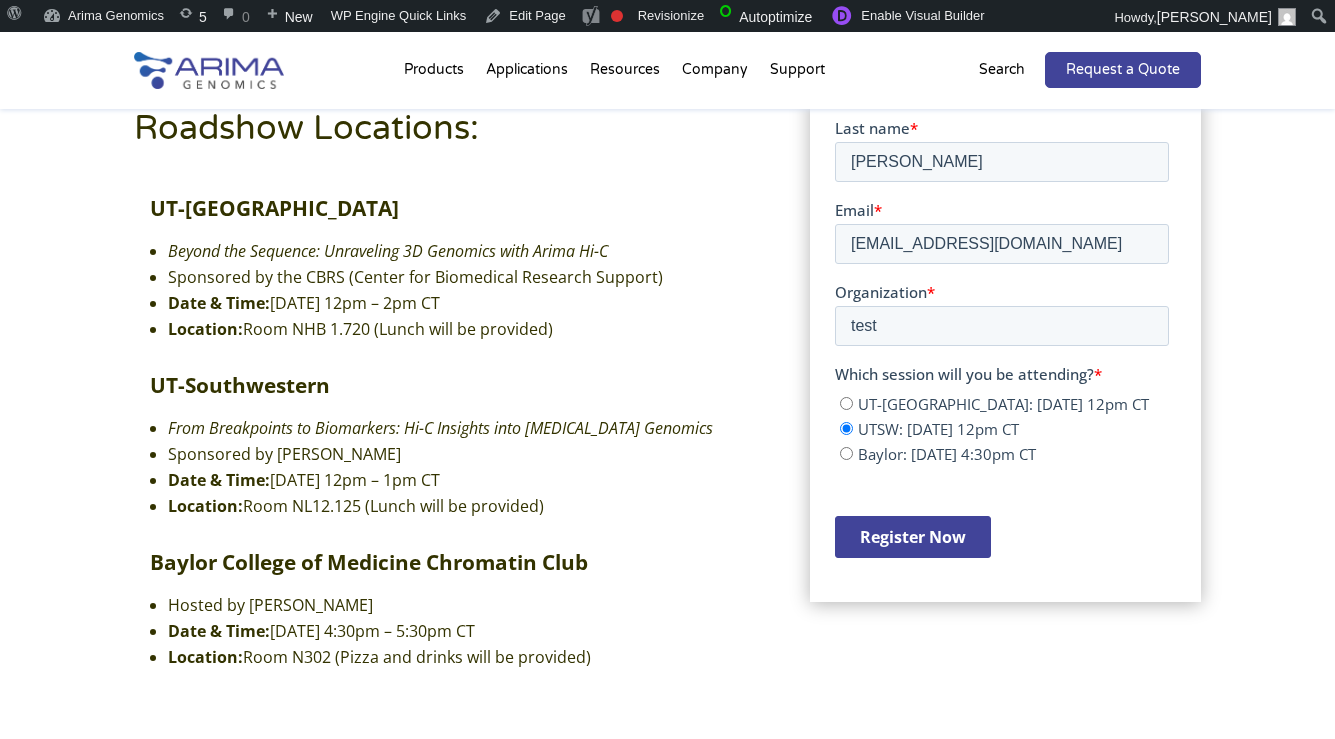 click on "Register Now" at bounding box center [912, 537] 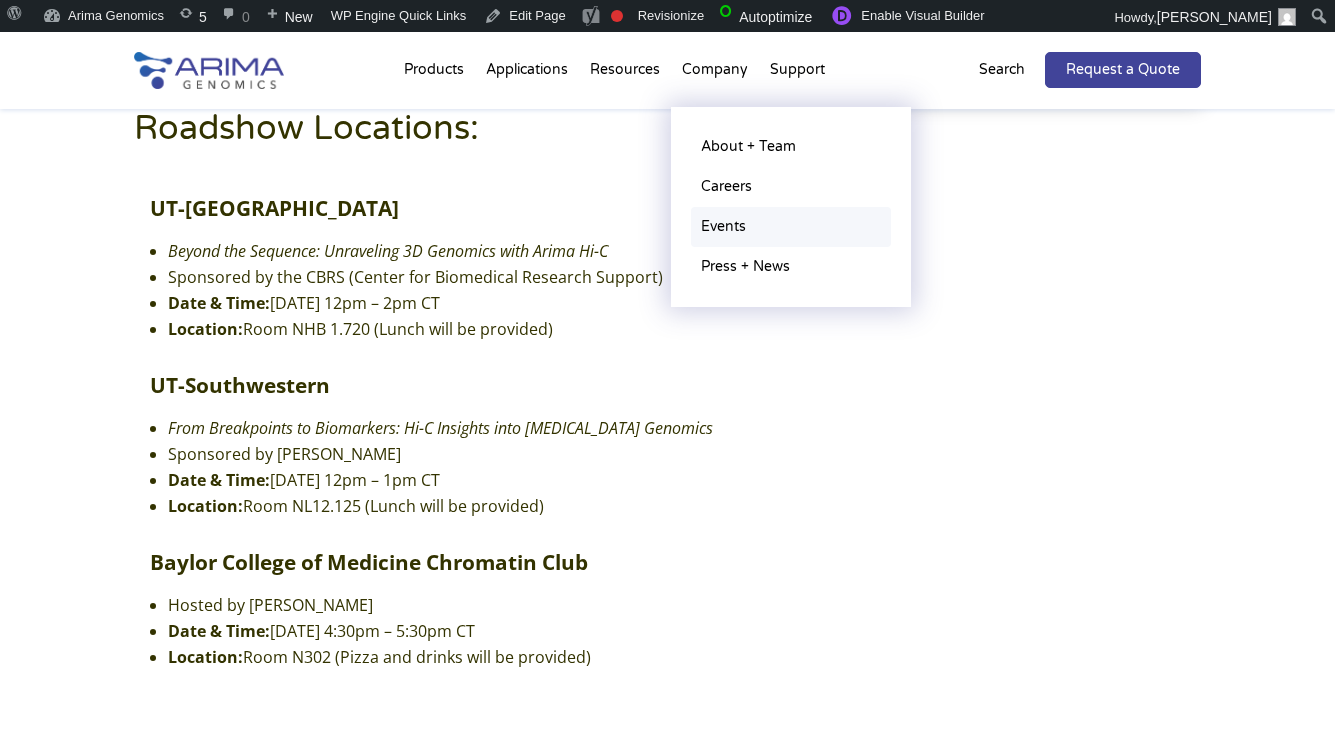click on "Events" at bounding box center [791, 227] 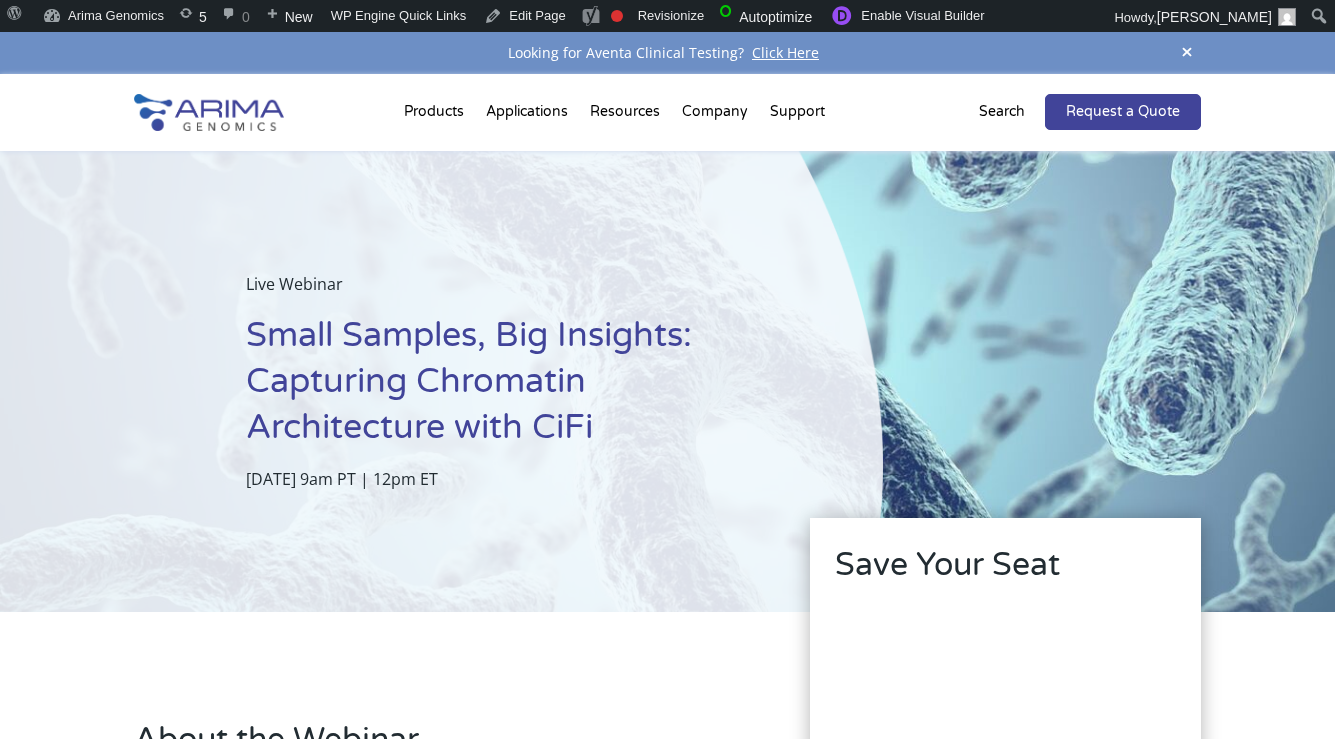 scroll, scrollTop: 0, scrollLeft: 0, axis: both 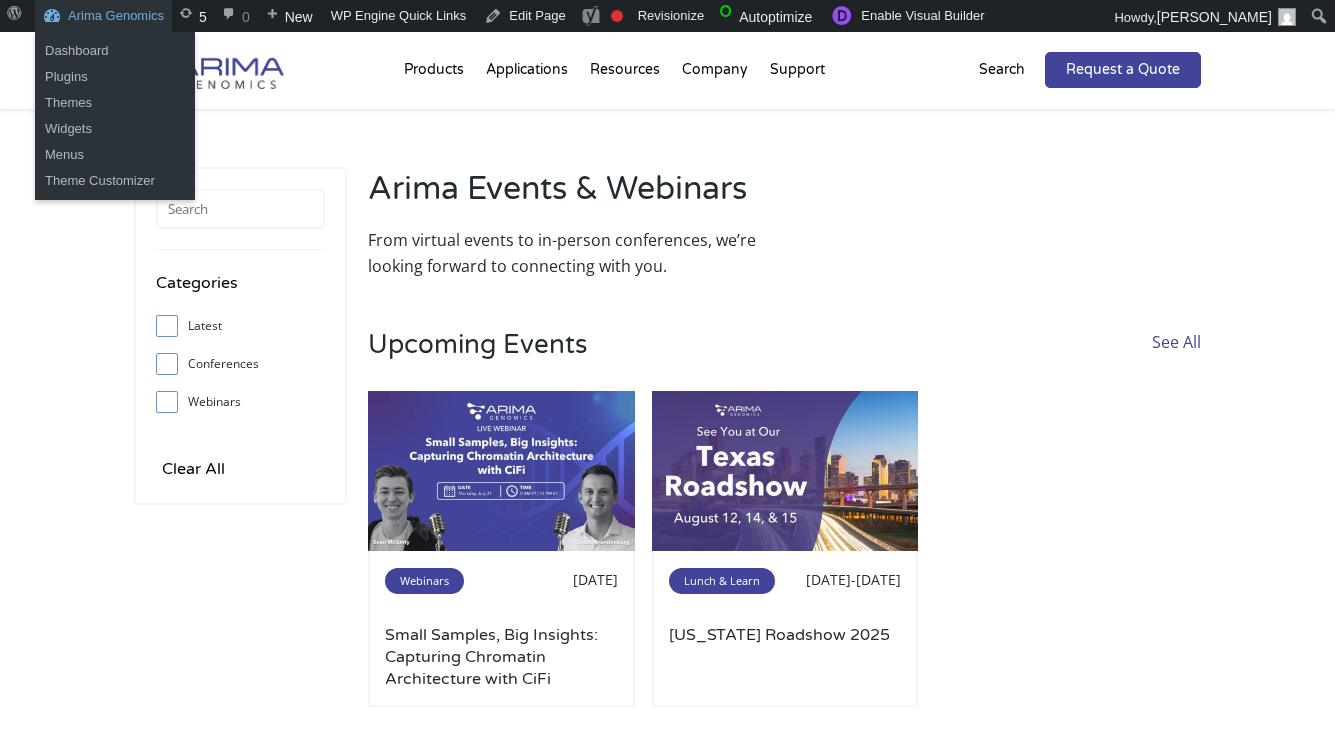 click on "Arima Genomics" at bounding box center [103, 16] 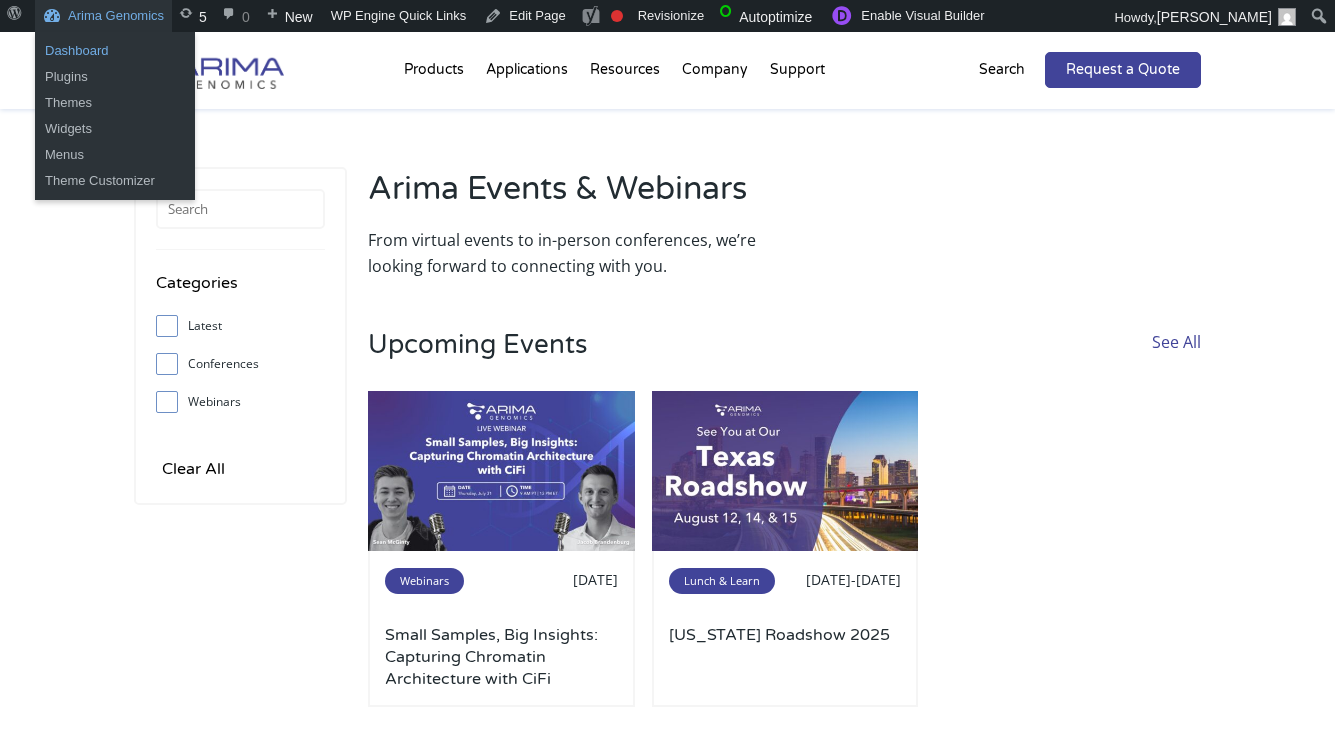 click on "Dashboard" at bounding box center (115, 51) 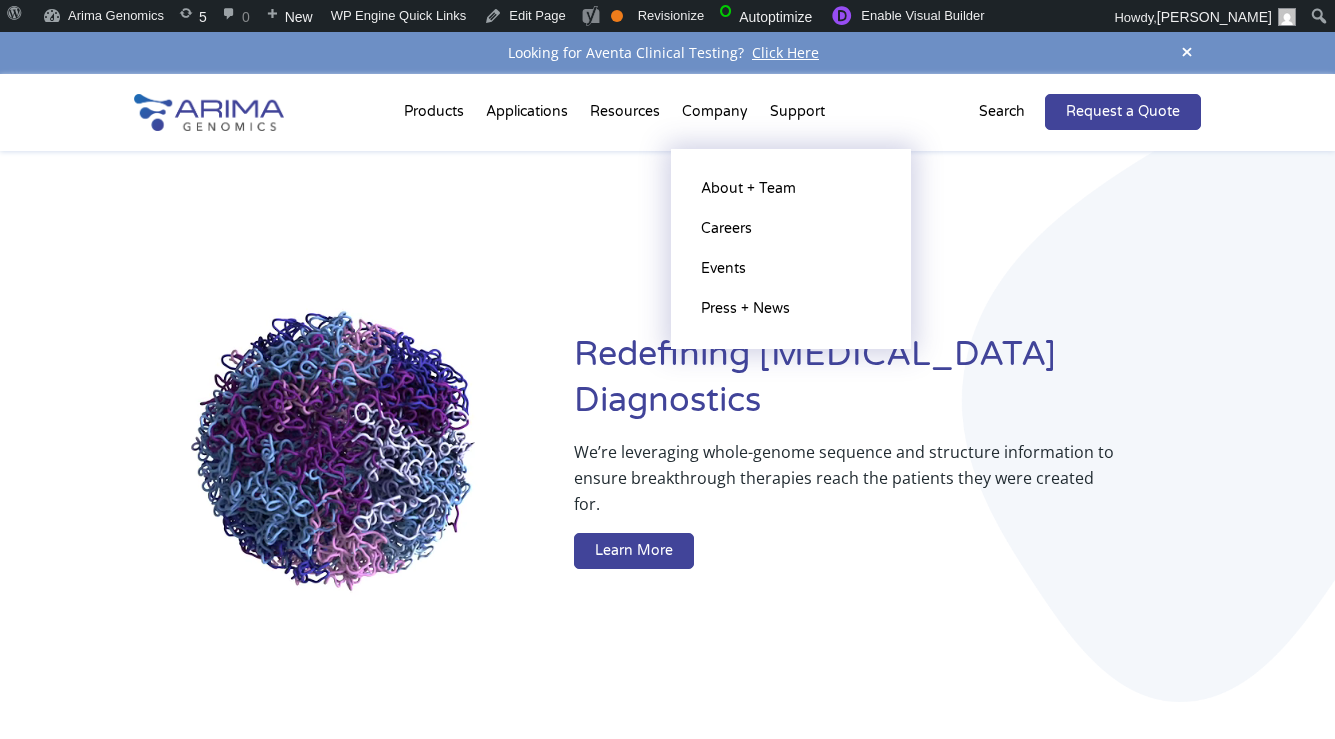 scroll, scrollTop: 0, scrollLeft: 0, axis: both 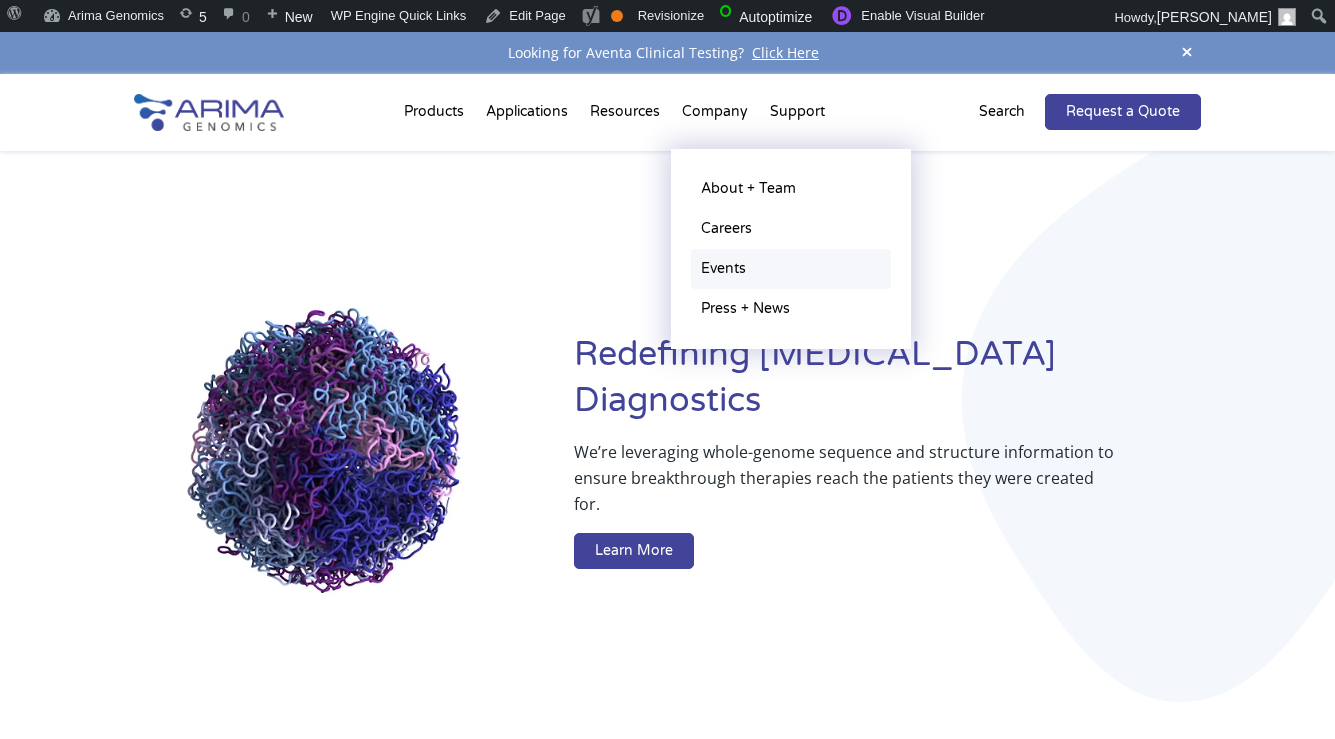 click on "Events" at bounding box center [791, 269] 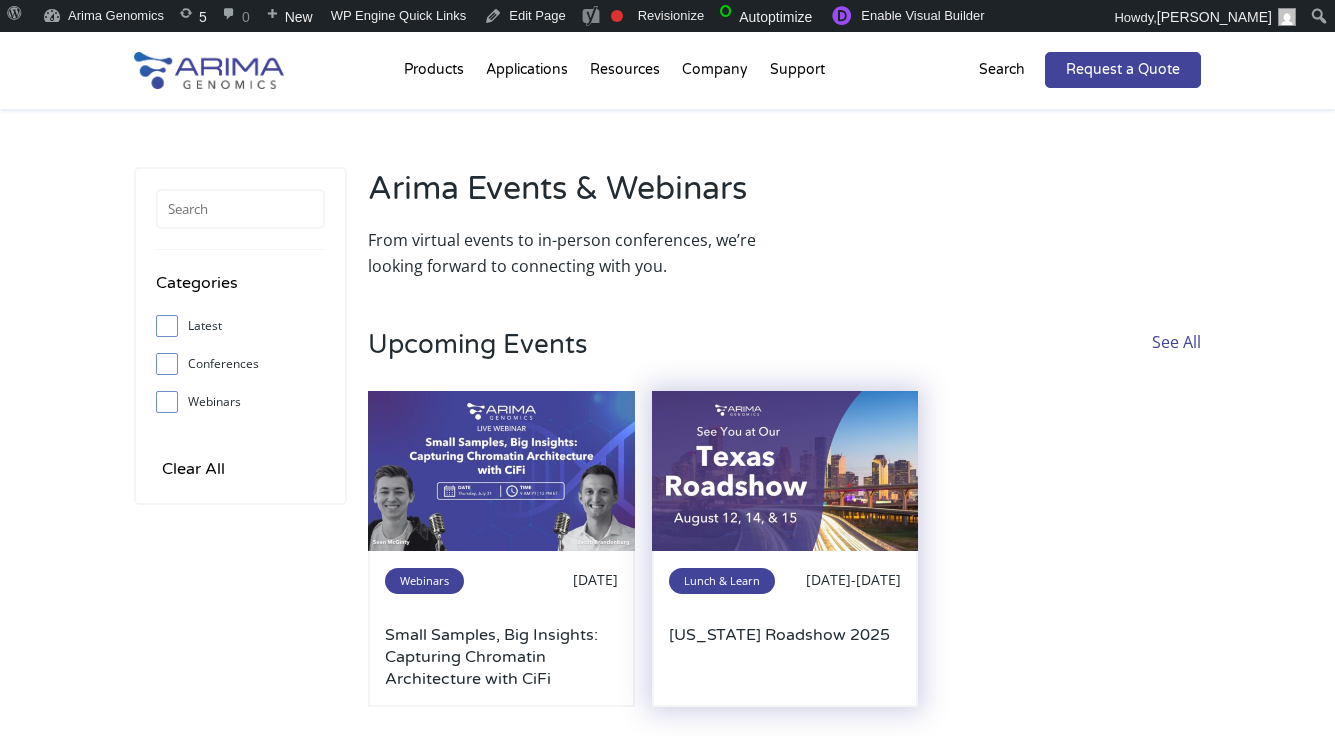 scroll, scrollTop: 0, scrollLeft: 0, axis: both 